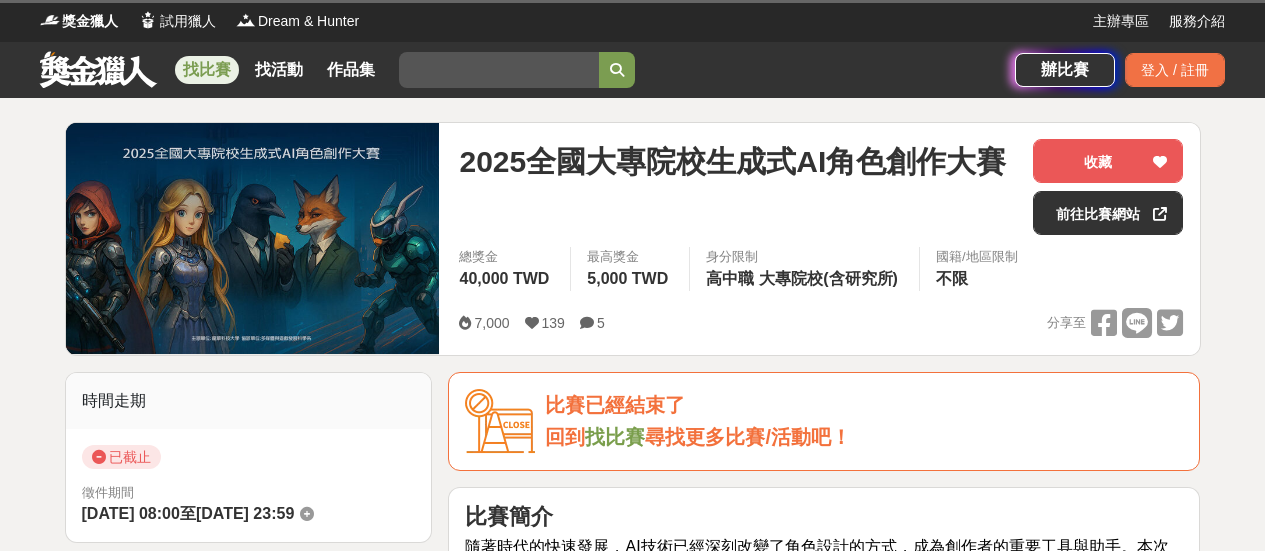 scroll, scrollTop: 0, scrollLeft: 0, axis: both 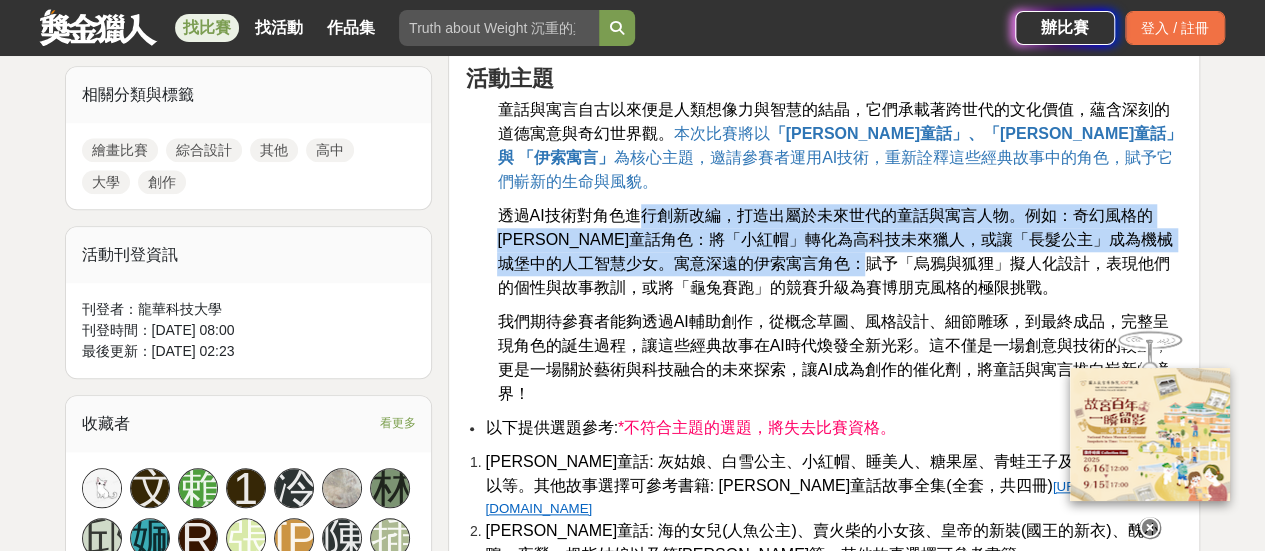 drag, startPoint x: 642, startPoint y: 199, endPoint x: 908, endPoint y: 227, distance: 267.46964 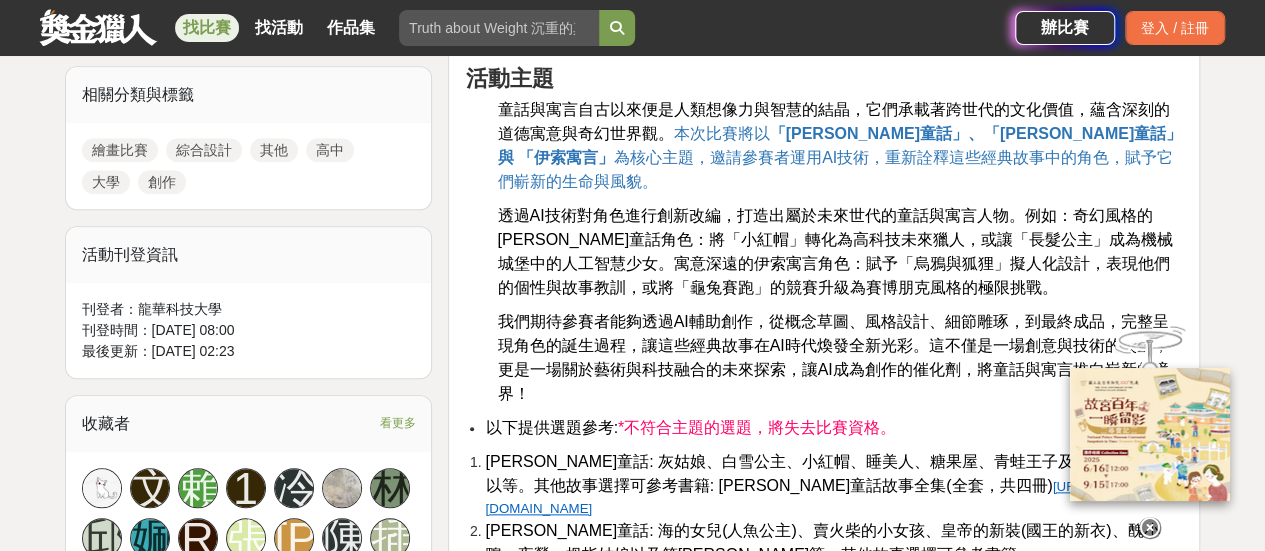 click on "透過AI技術對角色進行創新改編，打造出屬於未來世代的童話與寓言人物。例如：奇幻風格的[PERSON_NAME]童話角色：將「小紅帽」轉化為高科技未來獵人，或讓「長髮公主」成為機械城堡中的人工智慧少女。寓意深遠的伊索寓言角色：賦予「烏鴉與狐狸」擬人化設計，表現他們的個性與故事教訓，或將「龜兔賽跑」的競賽升級為賽博朋克風格的極限挑戰。" at bounding box center (835, 251) 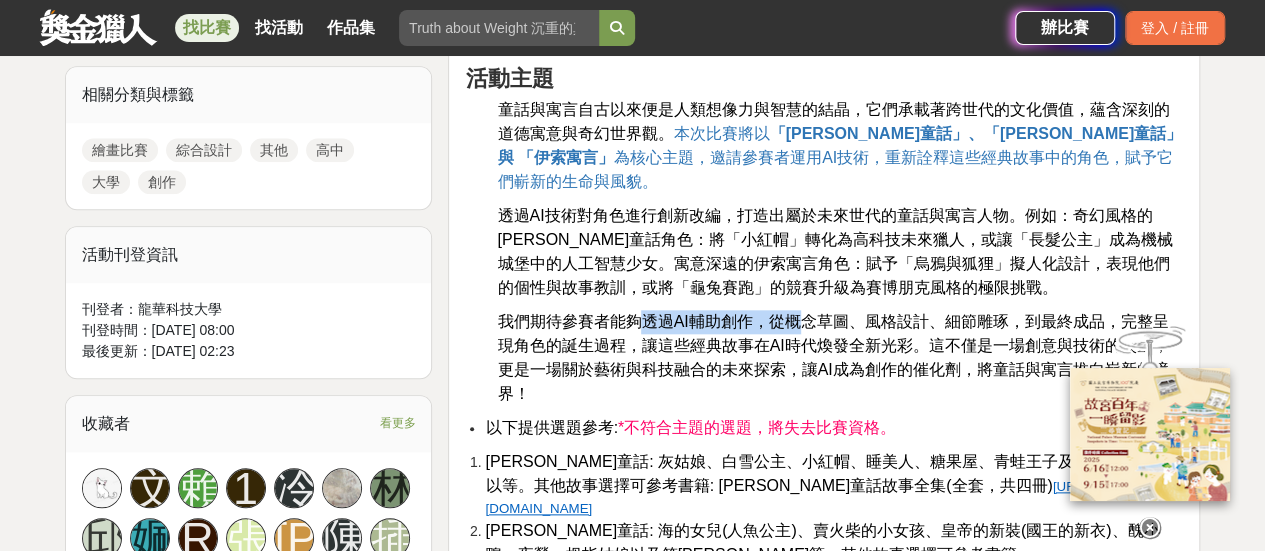 drag, startPoint x: 639, startPoint y: 300, endPoint x: 797, endPoint y: 291, distance: 158.25612 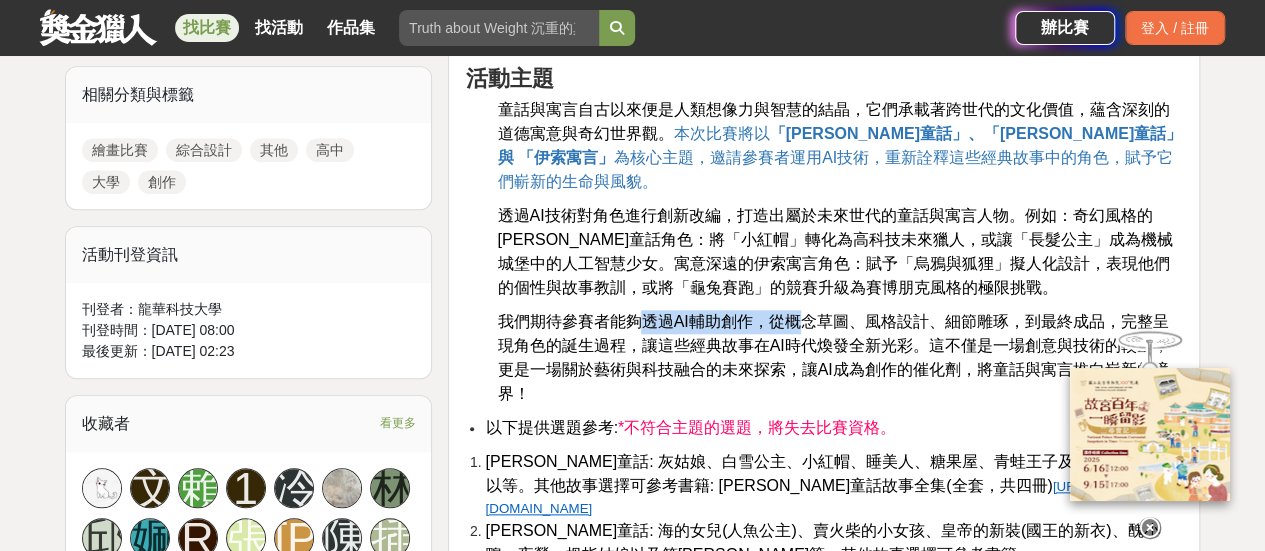 click on "我們期待參賽者能夠透過AI輔助創作，從概念草圖、風格設計、細節雕琢，到最終成品，完整呈現角色的誕生過程，讓這些經典故事在AI時代煥發全新光彩。這不僅是一場創意與技術的較量，更是一場關於藝術與科技融合的未來探索，讓AI成為創作的催化劑，將童話與寓言推向嶄新的境界！" at bounding box center [832, 357] 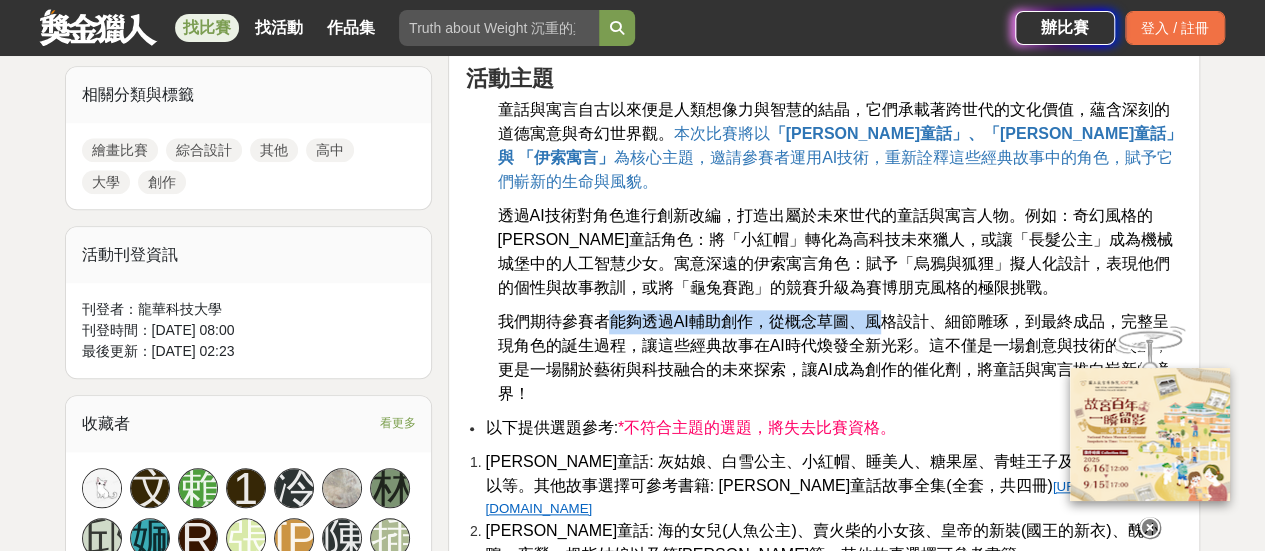 drag, startPoint x: 603, startPoint y: 299, endPoint x: 886, endPoint y: 299, distance: 283 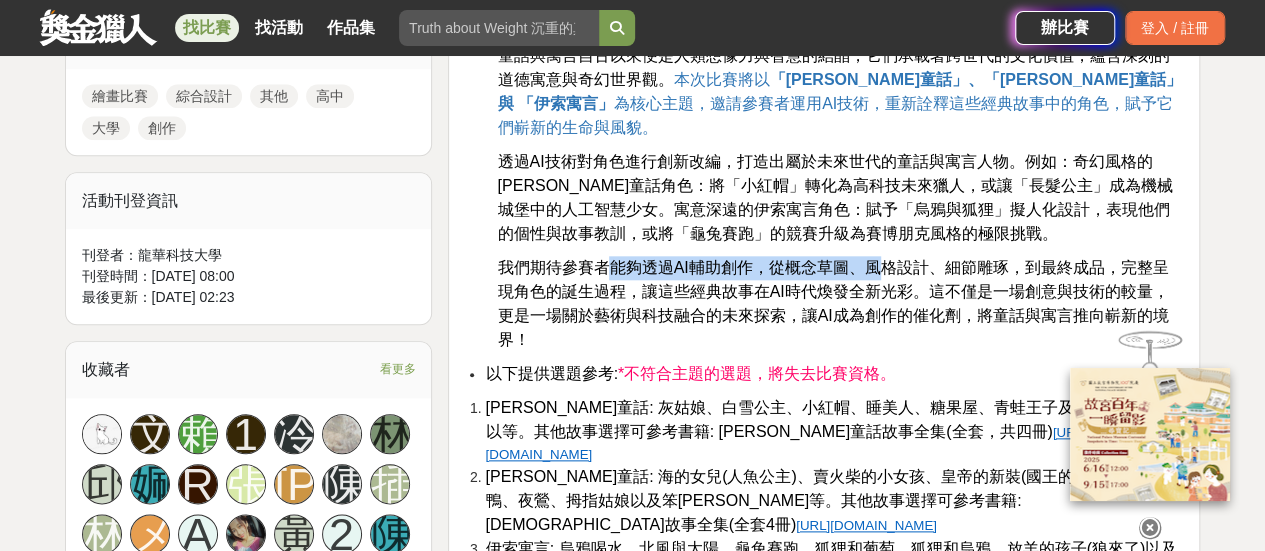 scroll, scrollTop: 1000, scrollLeft: 0, axis: vertical 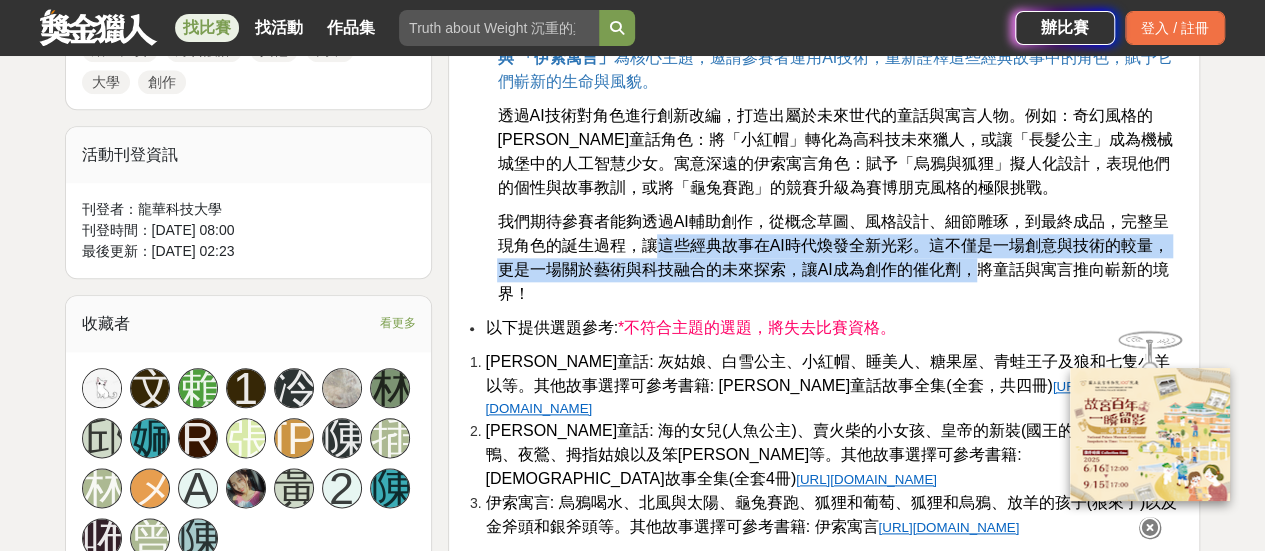 drag, startPoint x: 659, startPoint y: 223, endPoint x: 943, endPoint y: 241, distance: 284.56985 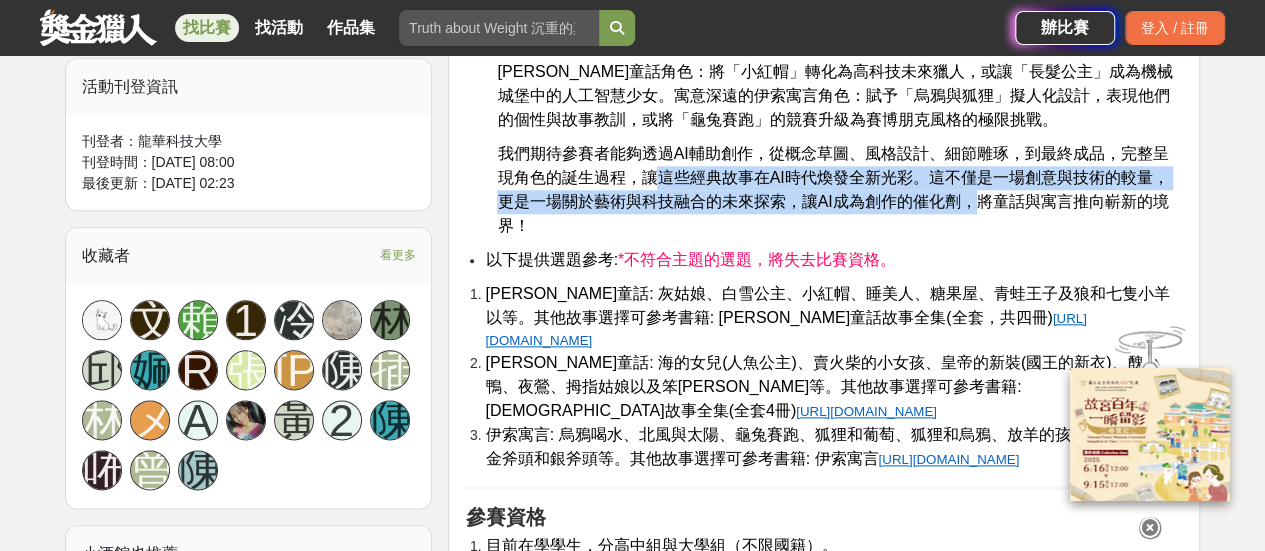 scroll, scrollTop: 1100, scrollLeft: 0, axis: vertical 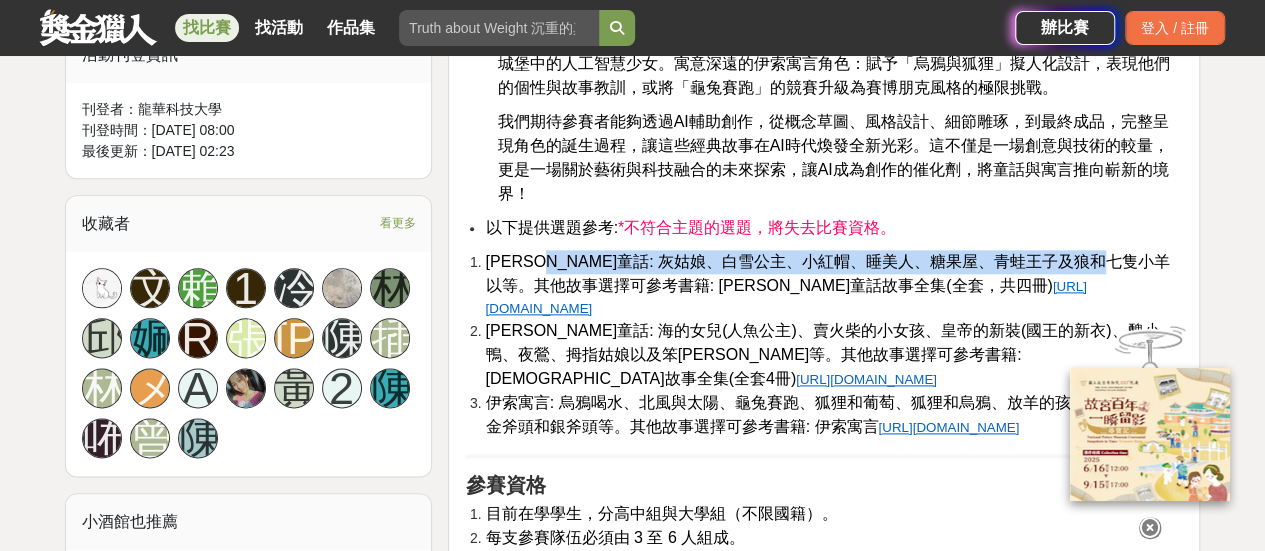 drag, startPoint x: 561, startPoint y: 215, endPoint x: 1195, endPoint y: 206, distance: 634.0639 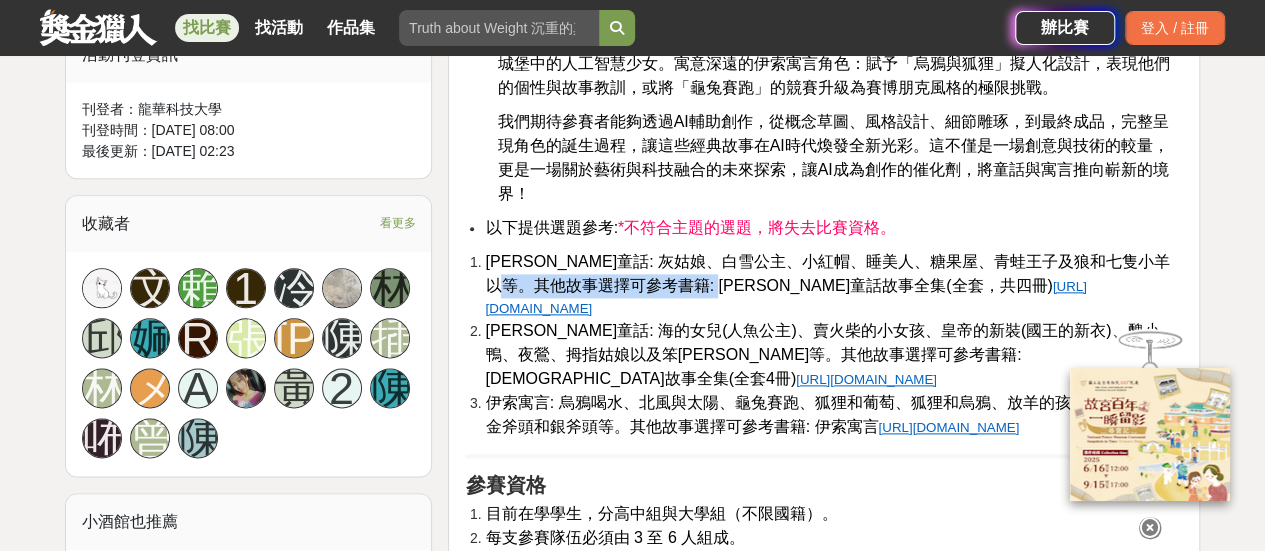 drag, startPoint x: 560, startPoint y: 239, endPoint x: 768, endPoint y: 243, distance: 208.03845 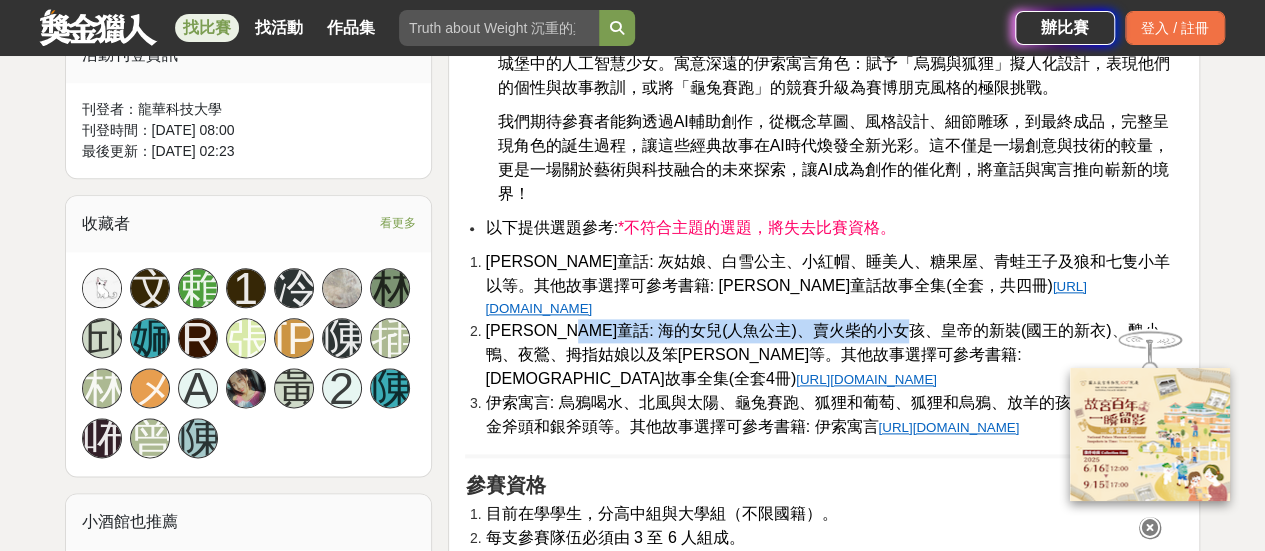 drag, startPoint x: 602, startPoint y: 285, endPoint x: 967, endPoint y: 270, distance: 365.30807 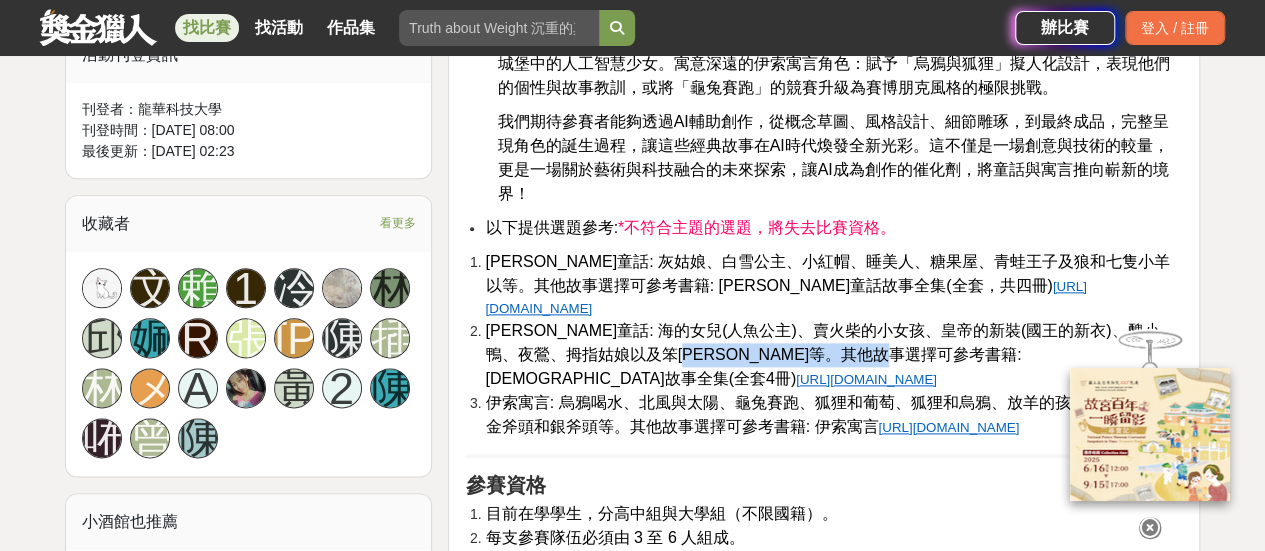 drag, startPoint x: 751, startPoint y: 307, endPoint x: 983, endPoint y: 290, distance: 232.62201 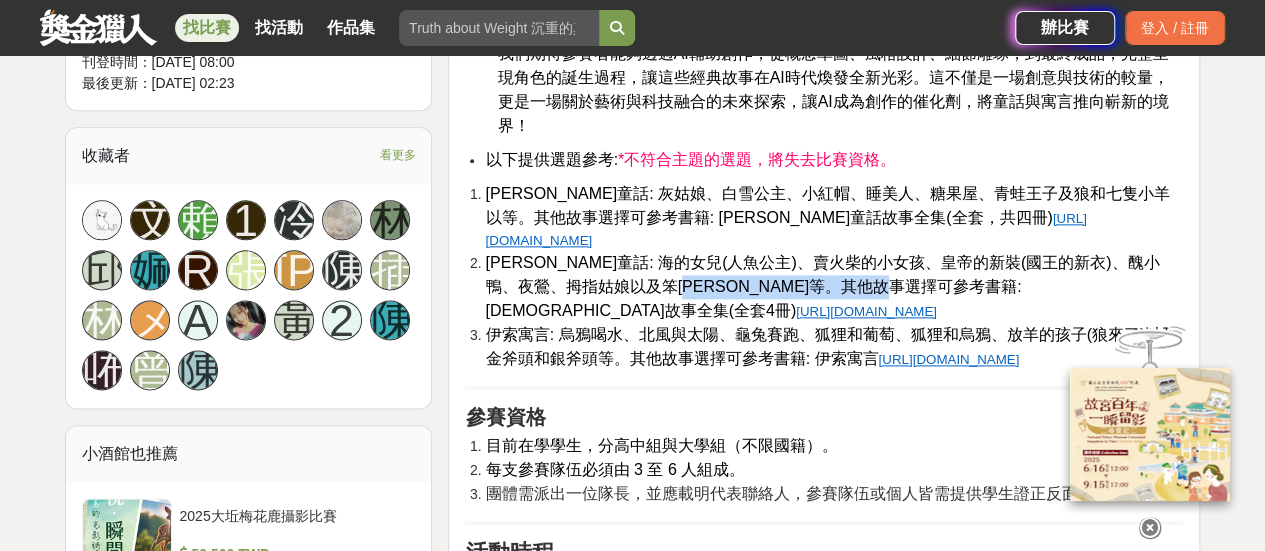 scroll, scrollTop: 1200, scrollLeft: 0, axis: vertical 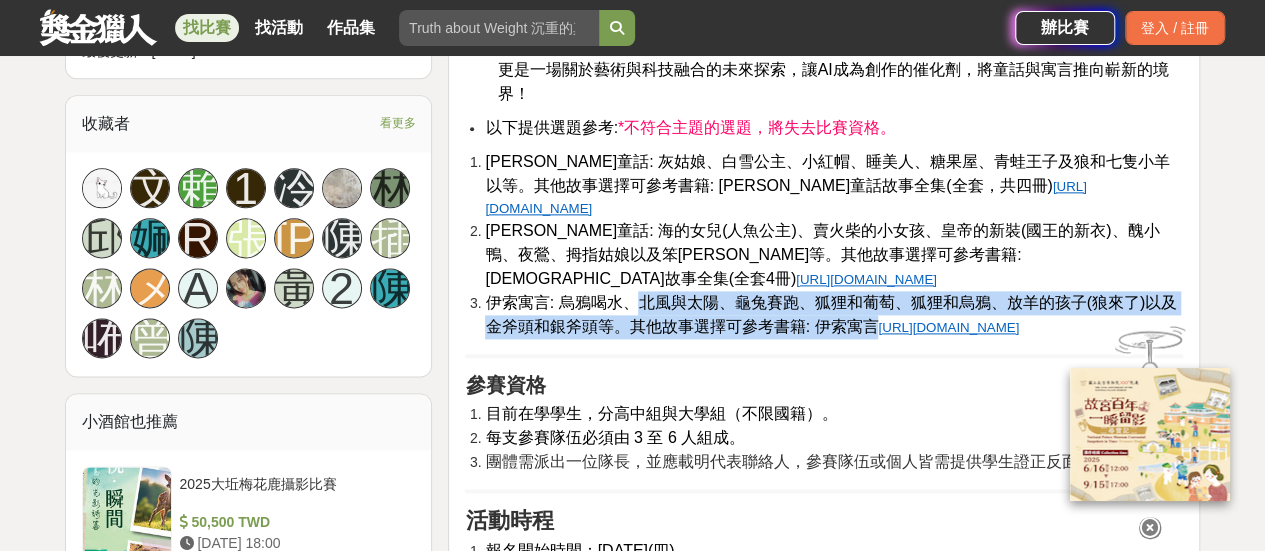 drag, startPoint x: 634, startPoint y: 256, endPoint x: 1011, endPoint y: 273, distance: 377.3831 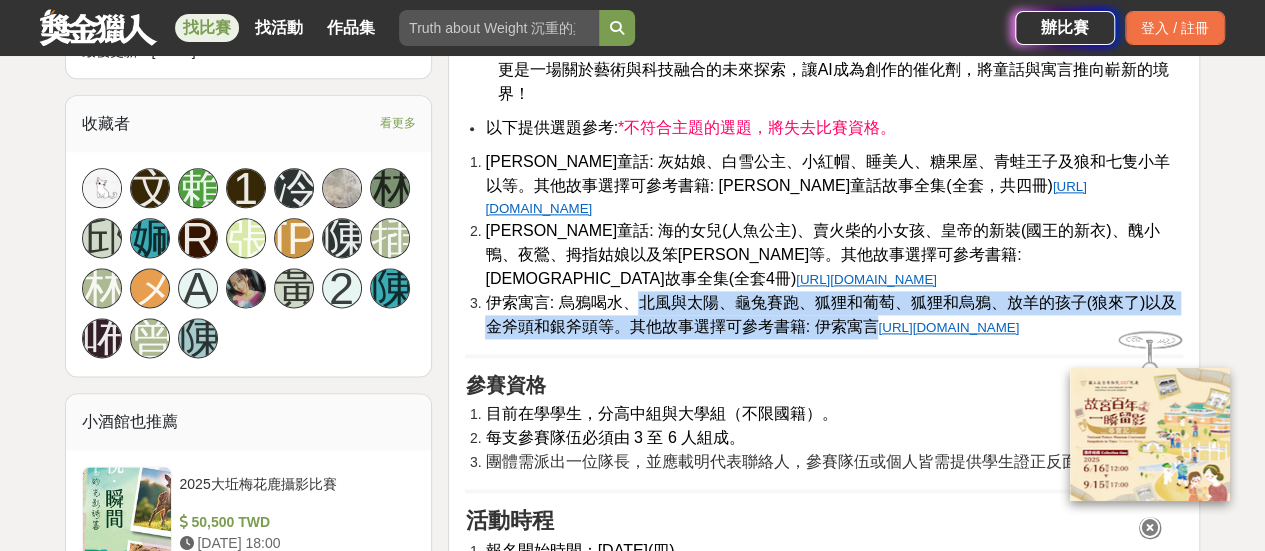 scroll, scrollTop: 1300, scrollLeft: 0, axis: vertical 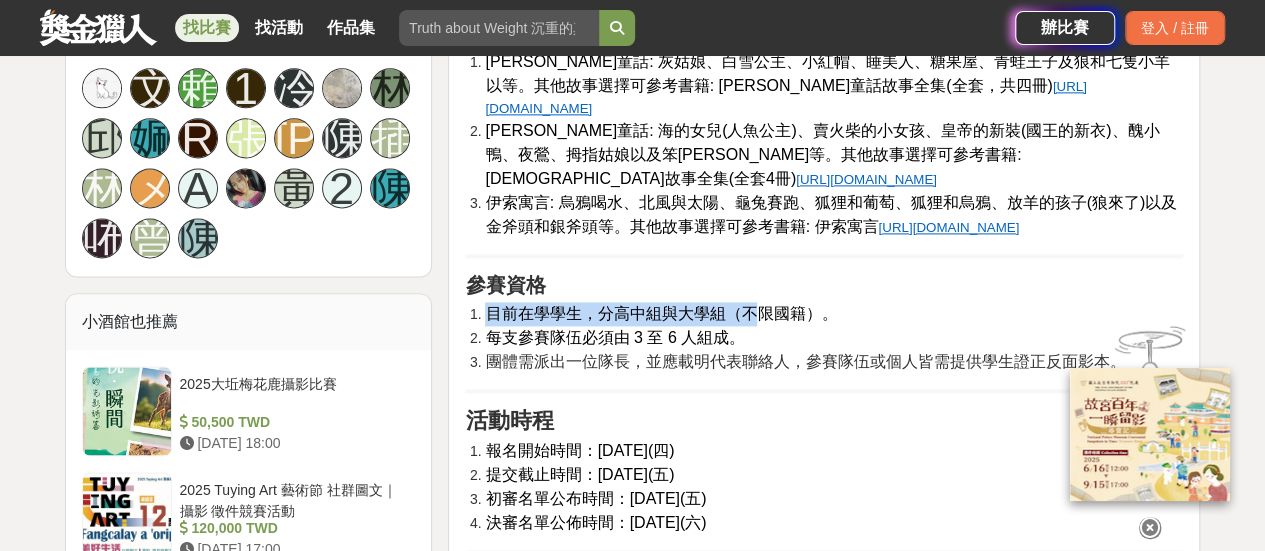drag, startPoint x: 484, startPoint y: 288, endPoint x: 752, endPoint y: 283, distance: 268.04663 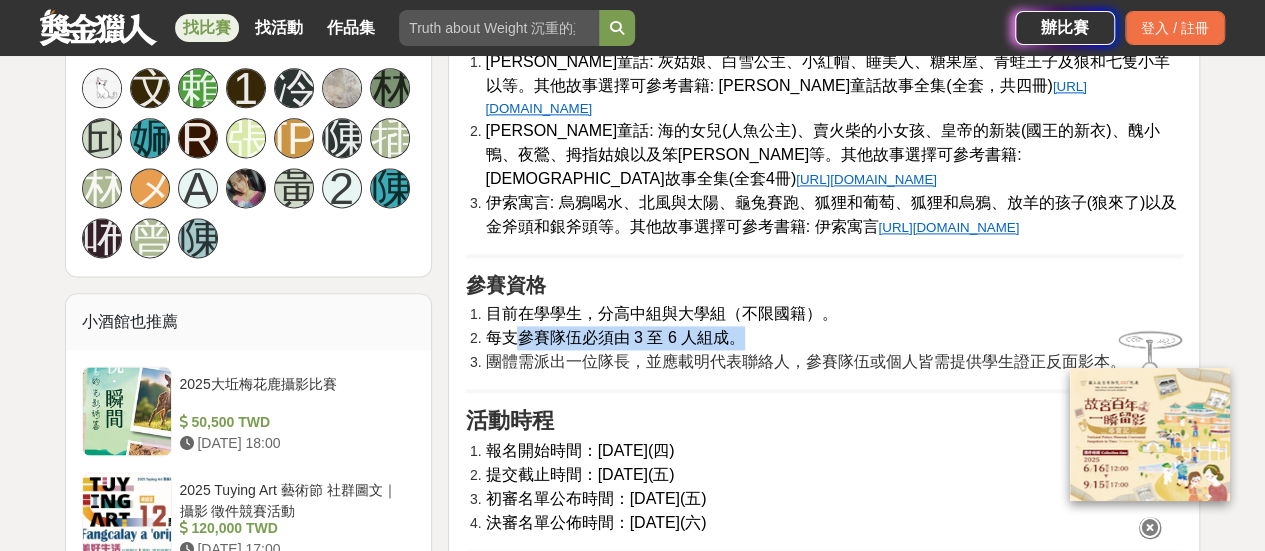 drag, startPoint x: 509, startPoint y: 312, endPoint x: 788, endPoint y: 307, distance: 279.0448 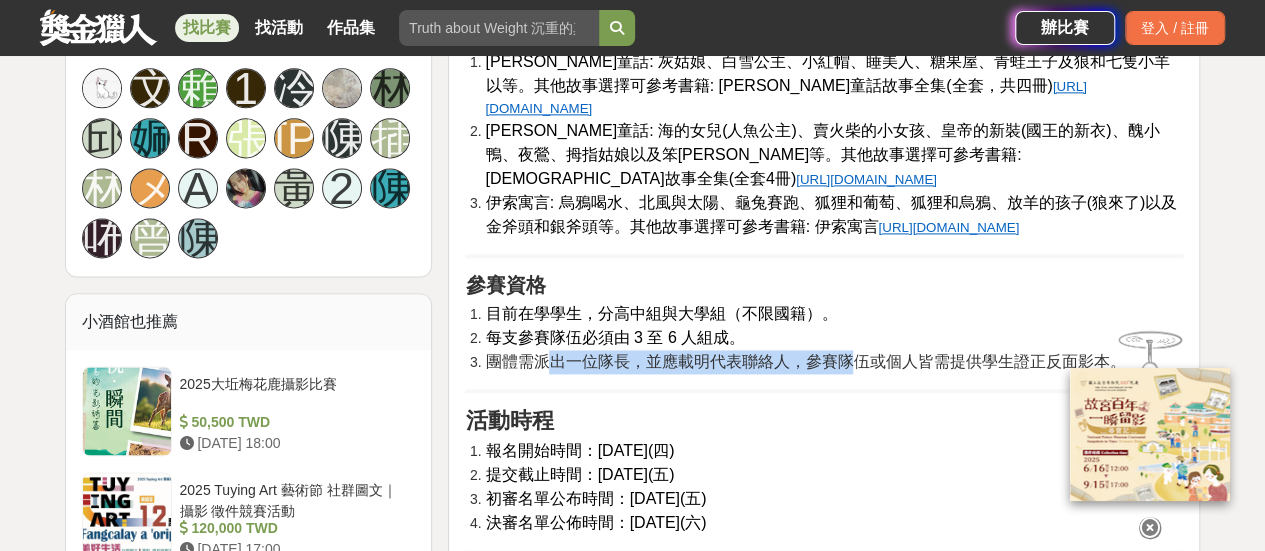 drag, startPoint x: 546, startPoint y: 337, endPoint x: 847, endPoint y: 325, distance: 301.2391 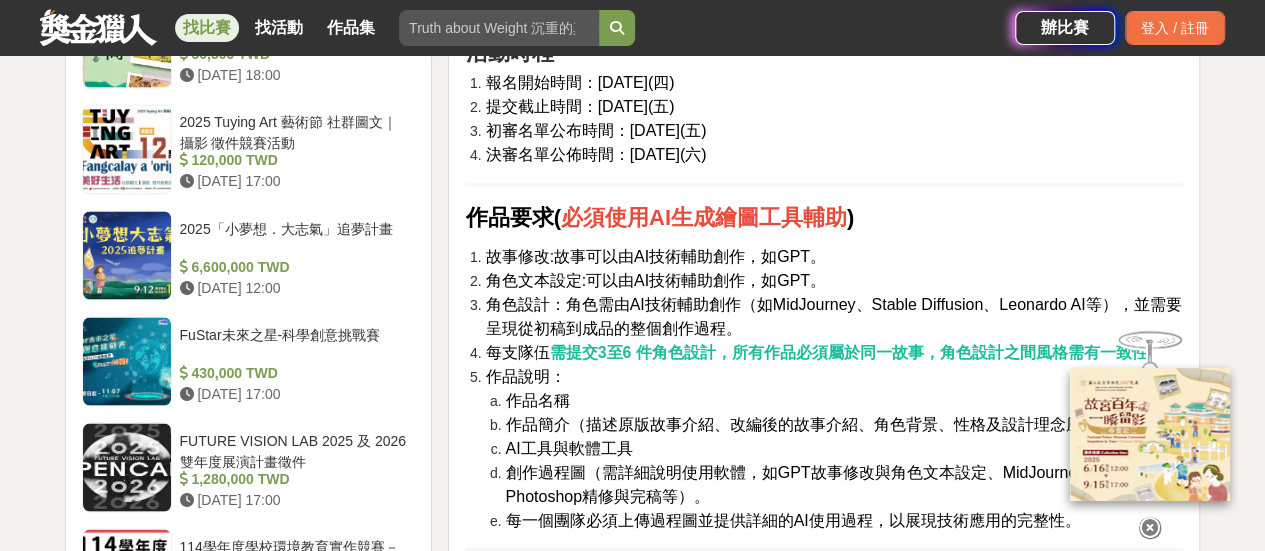 scroll, scrollTop: 1700, scrollLeft: 0, axis: vertical 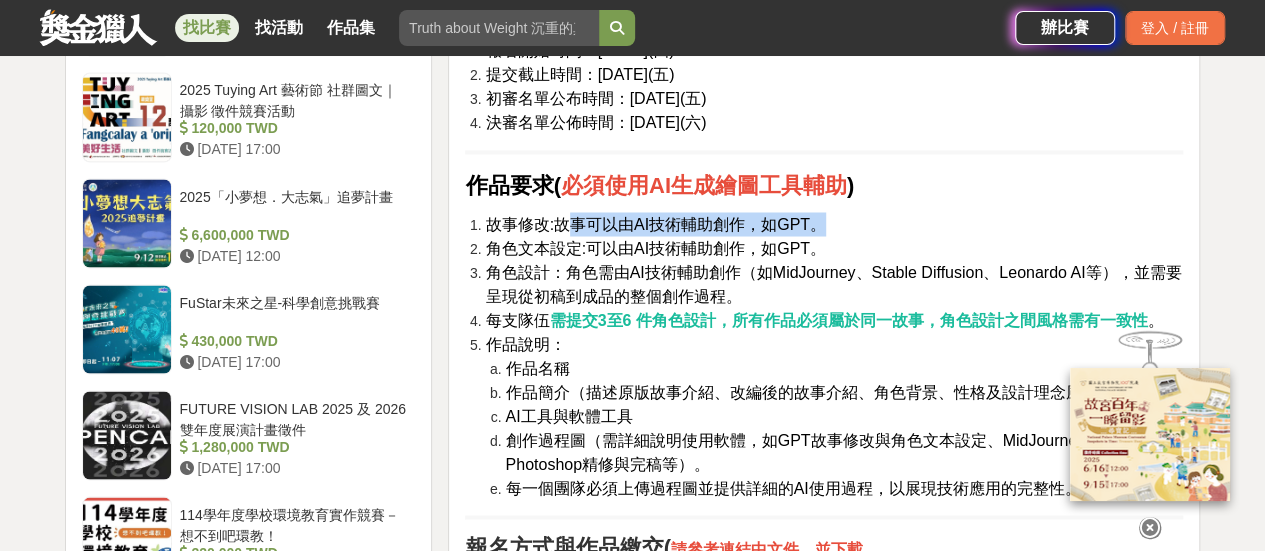 drag, startPoint x: 566, startPoint y: 203, endPoint x: 970, endPoint y: 180, distance: 404.65417 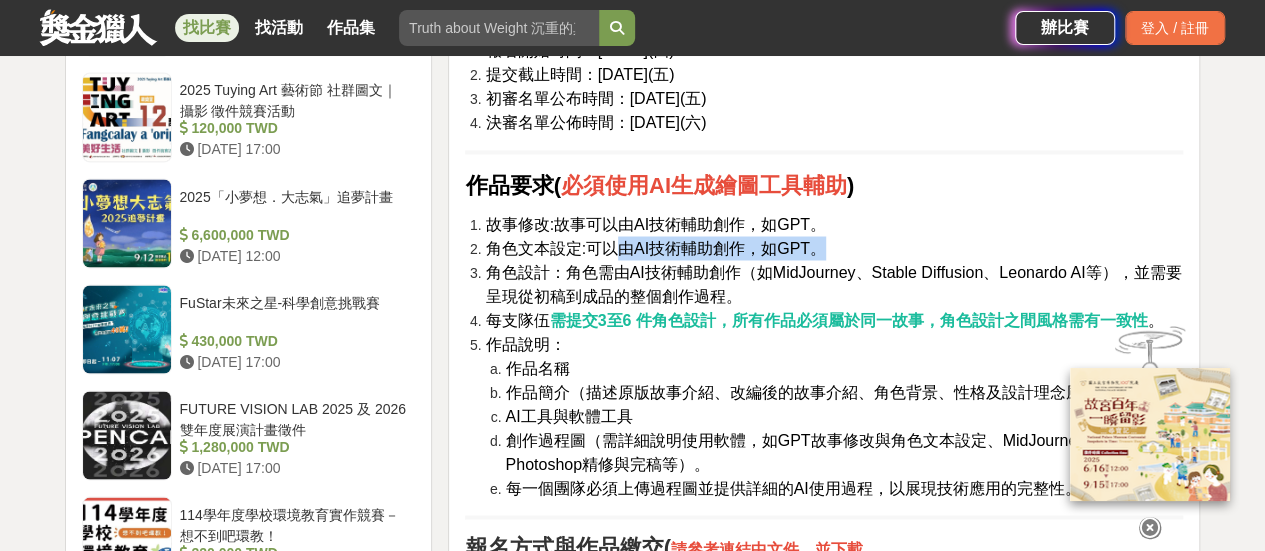 drag, startPoint x: 622, startPoint y: 226, endPoint x: 901, endPoint y: 221, distance: 279.0448 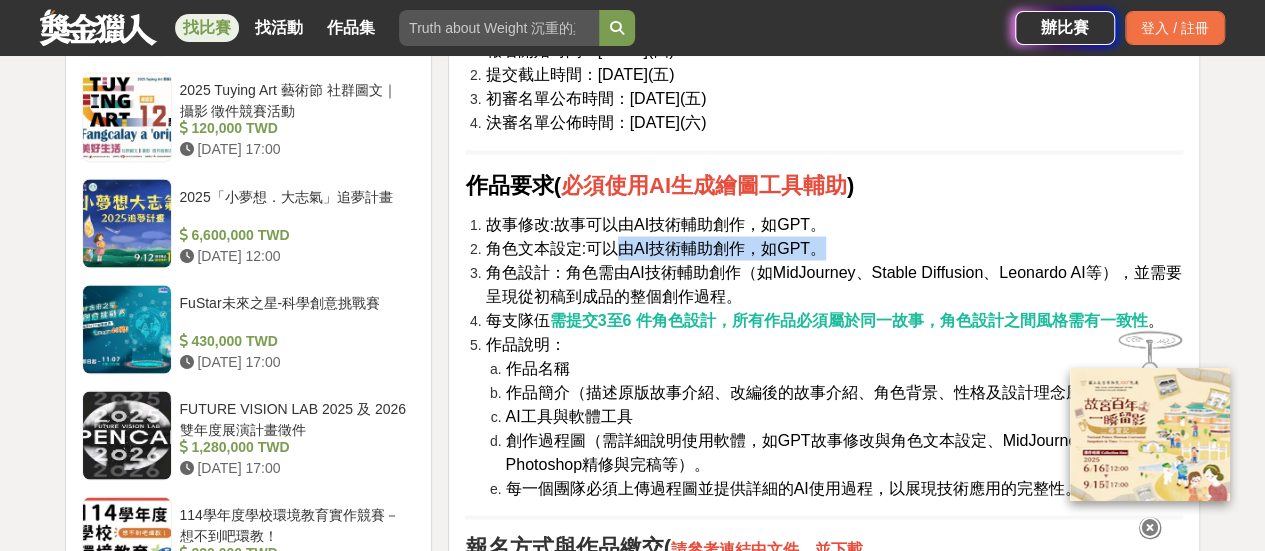 click on "角色文本設定:可以由AI技術輔助創作，如GPT。" at bounding box center [834, 248] 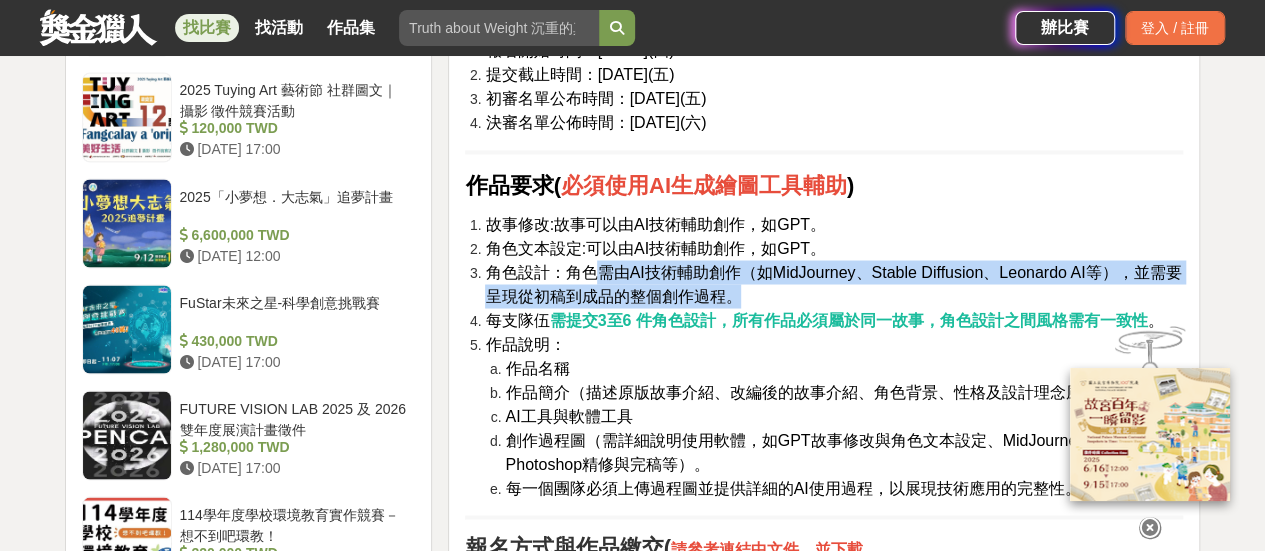 drag, startPoint x: 598, startPoint y: 250, endPoint x: 872, endPoint y: 267, distance: 274.52686 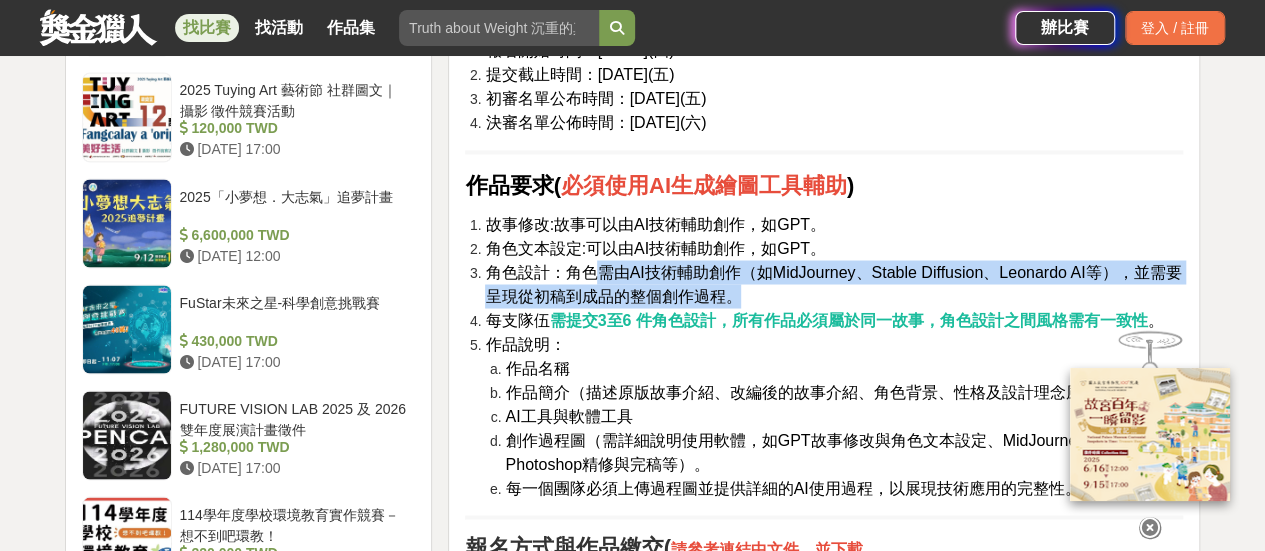 click on "角色設計：角色需由AI技術輔助創作（如MidJourney、Stable Diffusion、Leonardo AI等），並需要呈現從初稿到成品的整個創作過程。" at bounding box center (834, 284) 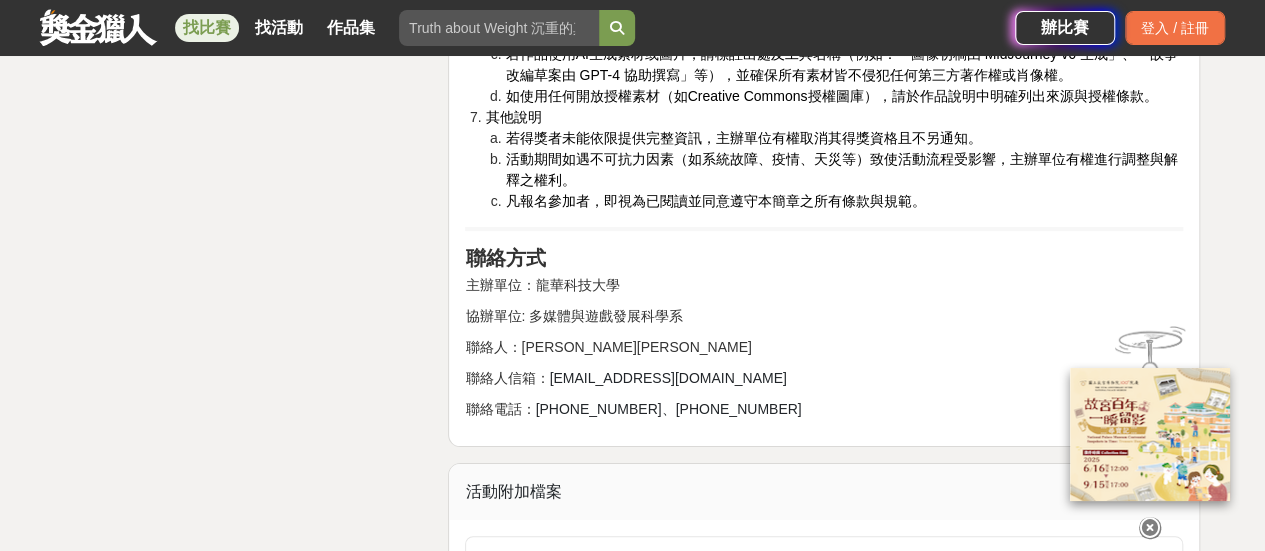 scroll, scrollTop: 3800, scrollLeft: 0, axis: vertical 